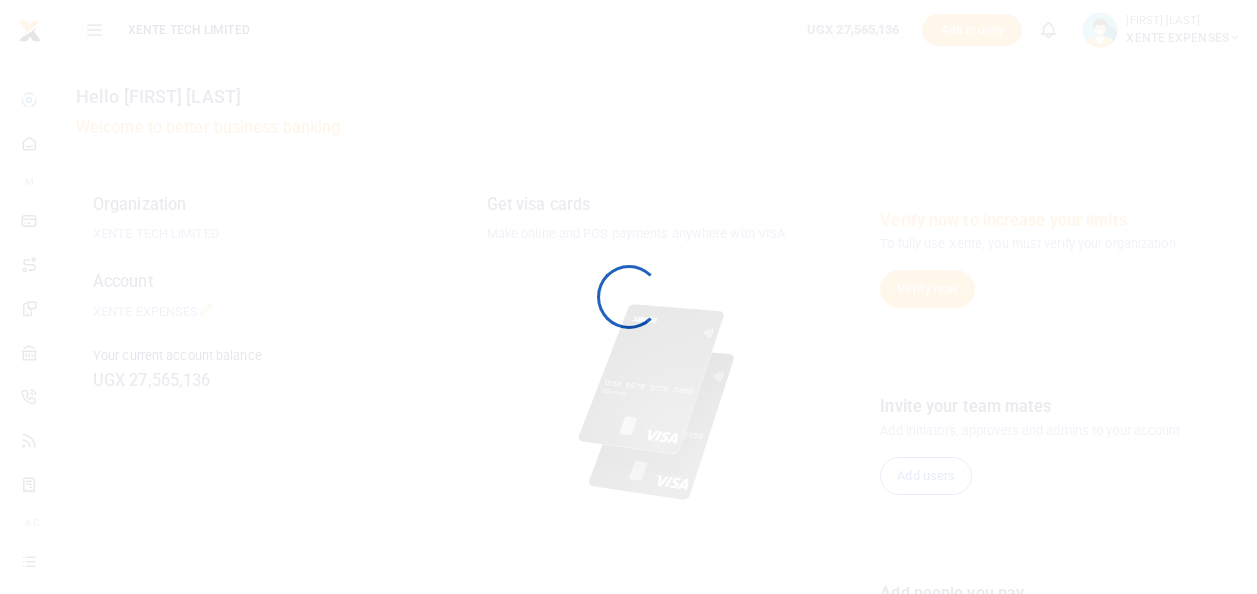 scroll, scrollTop: 0, scrollLeft: 0, axis: both 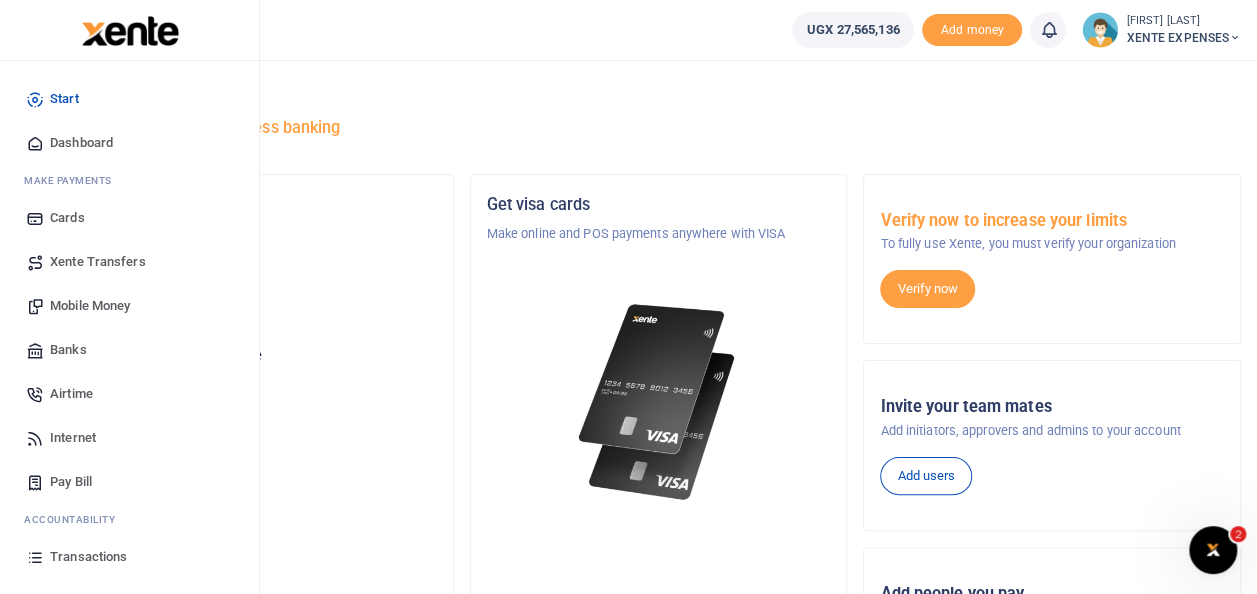 click on "Transactions" at bounding box center [88, 557] 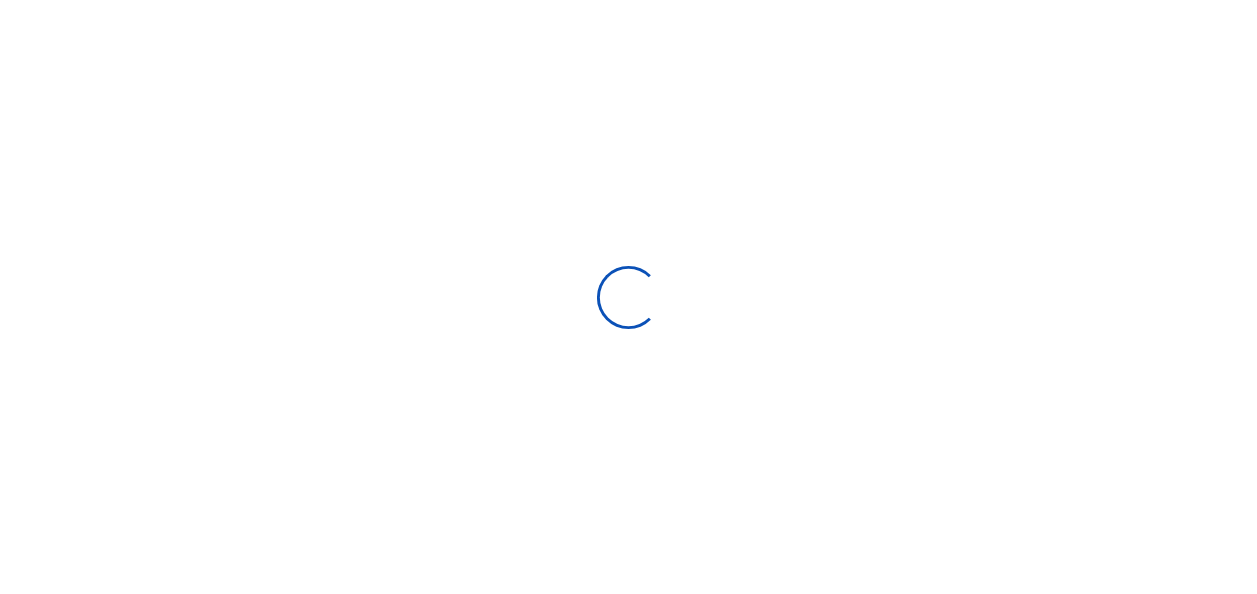 scroll, scrollTop: 0, scrollLeft: 0, axis: both 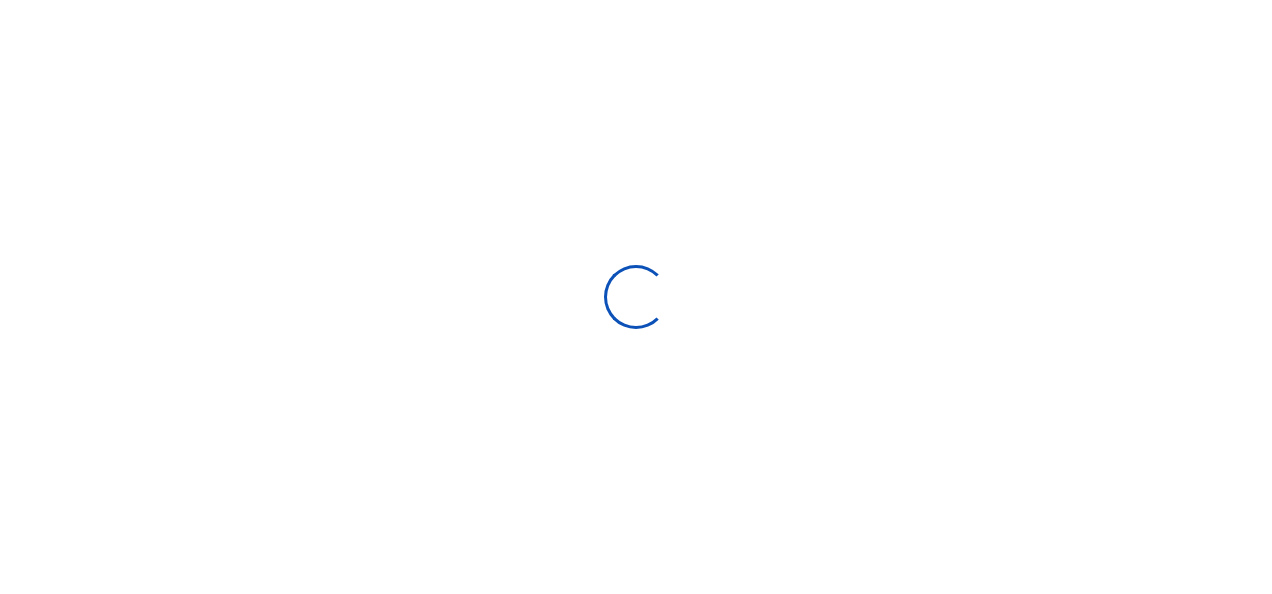 select 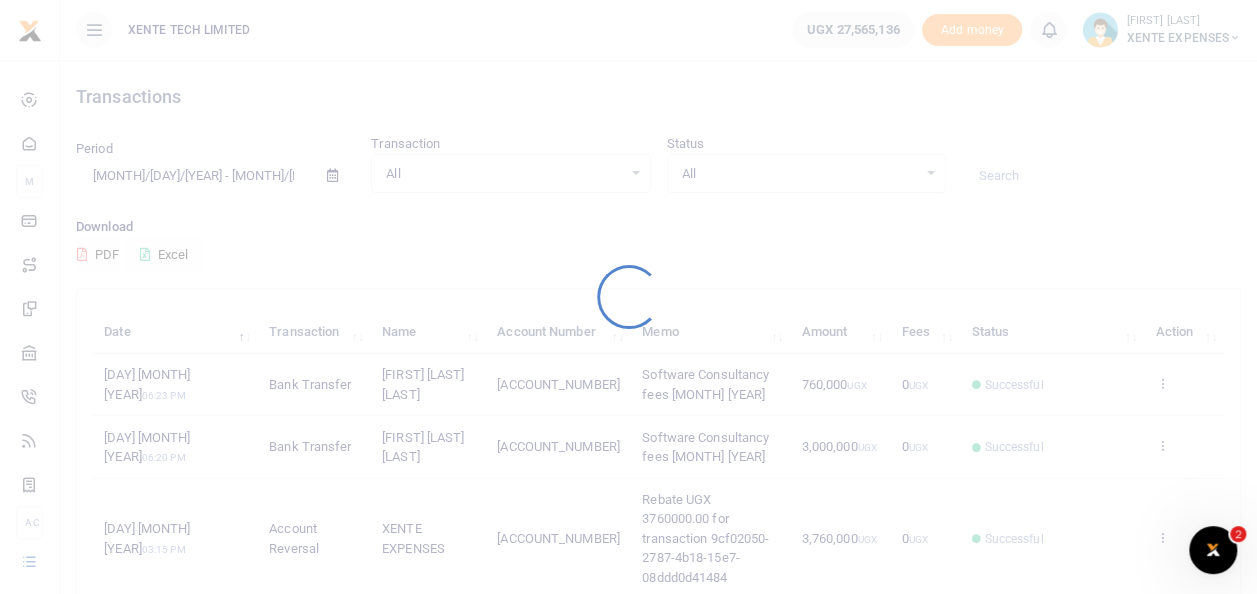 scroll, scrollTop: 0, scrollLeft: 0, axis: both 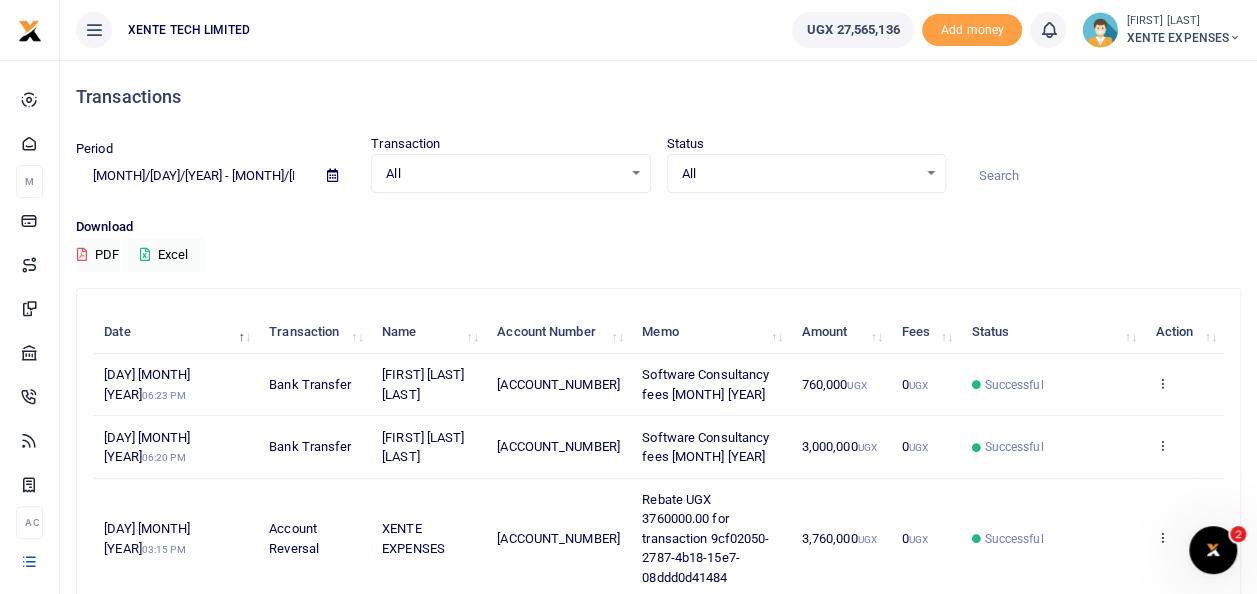 click on "Transactions" at bounding box center [658, 97] 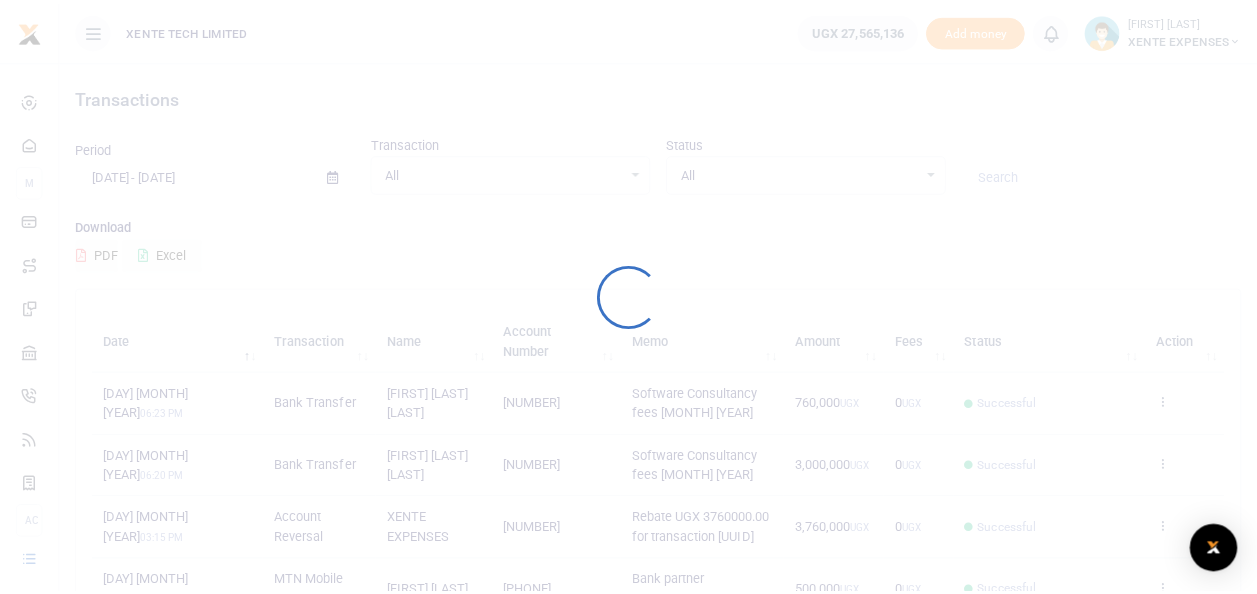 scroll, scrollTop: 0, scrollLeft: 0, axis: both 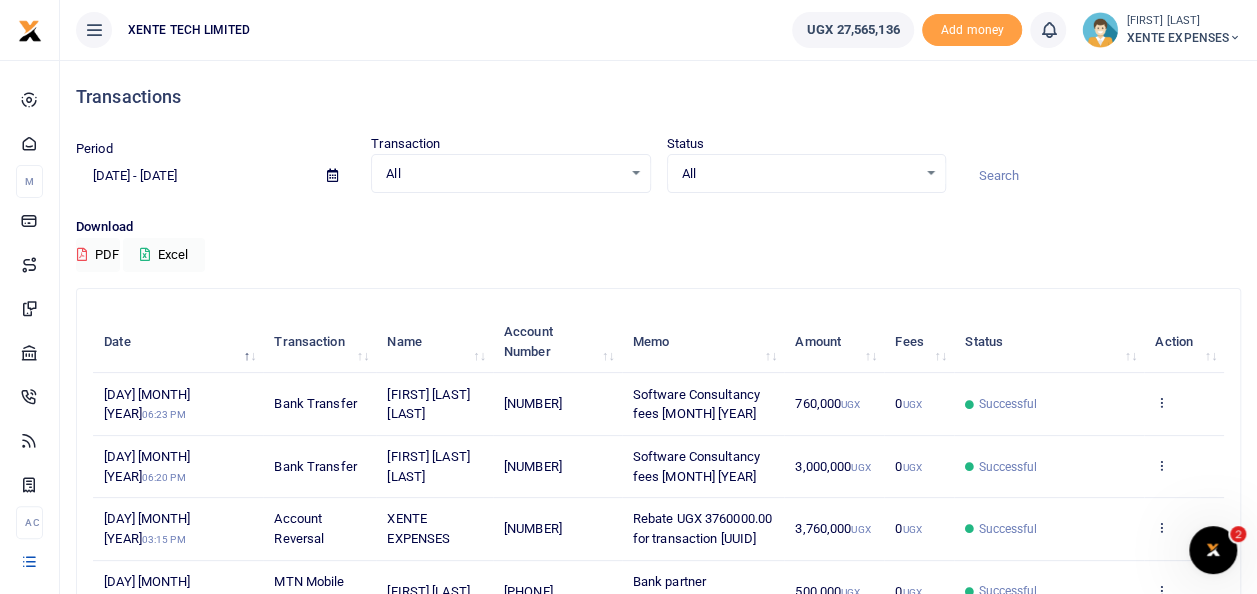 click at bounding box center (1101, 176) 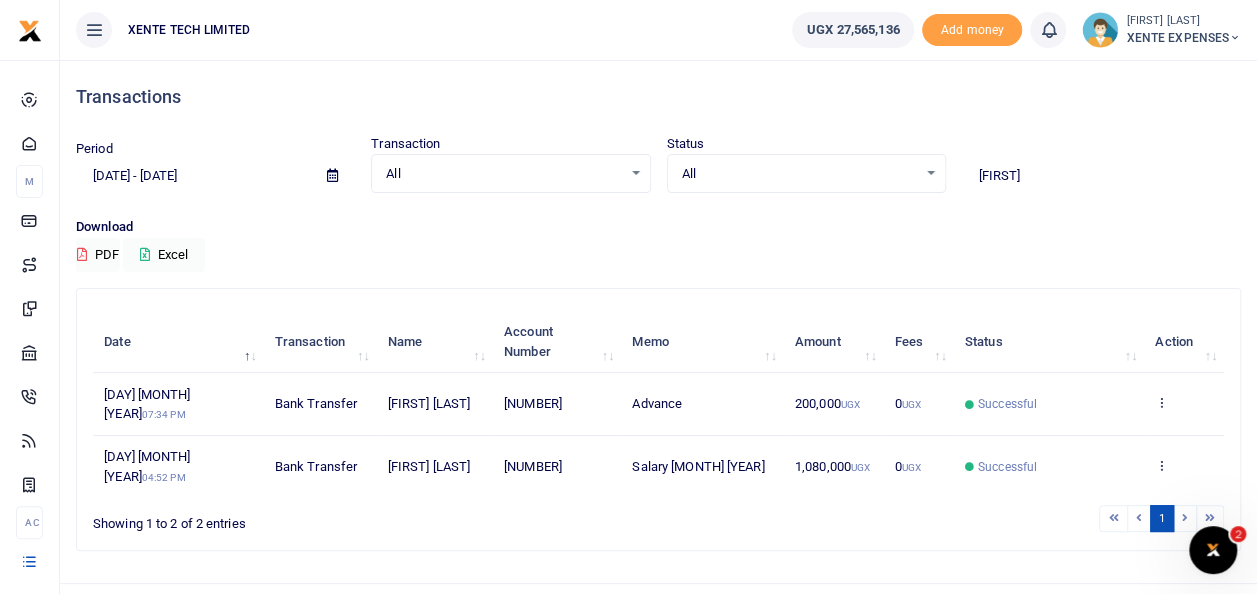 type on "Andrew" 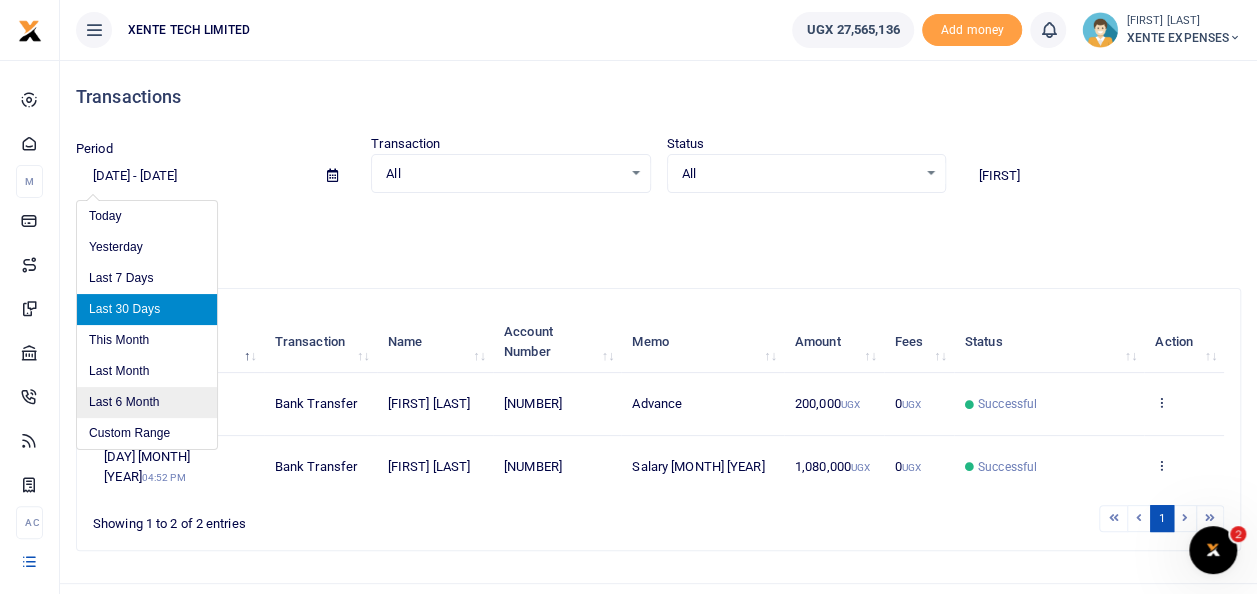 click on "Last 6 Month" at bounding box center (147, 402) 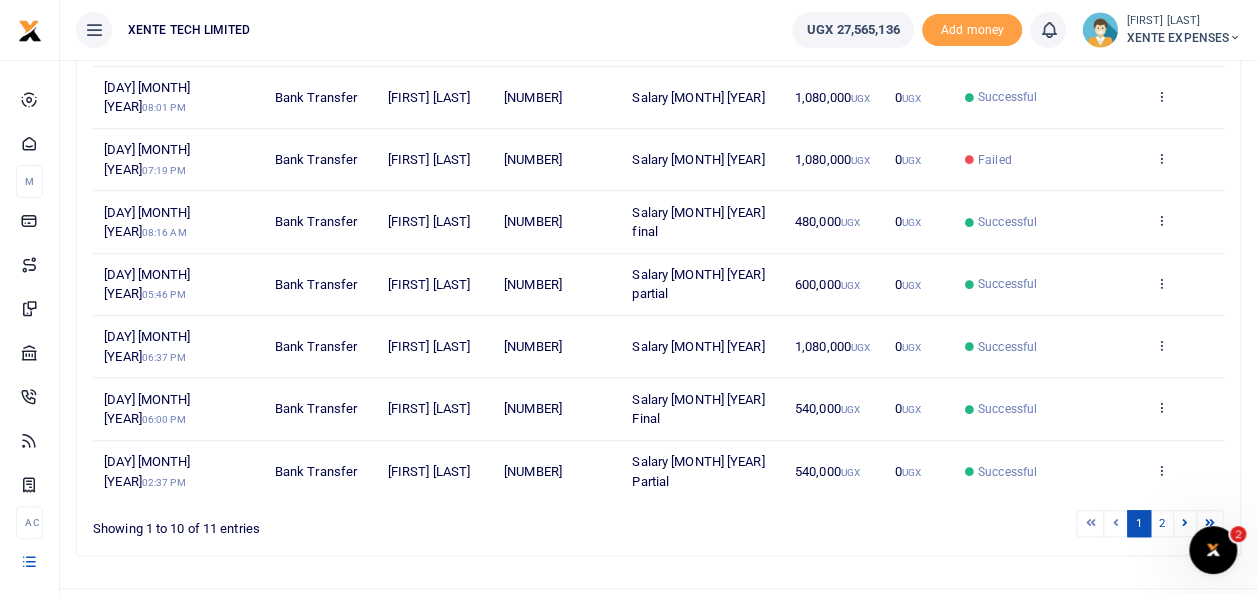 scroll, scrollTop: 342, scrollLeft: 0, axis: vertical 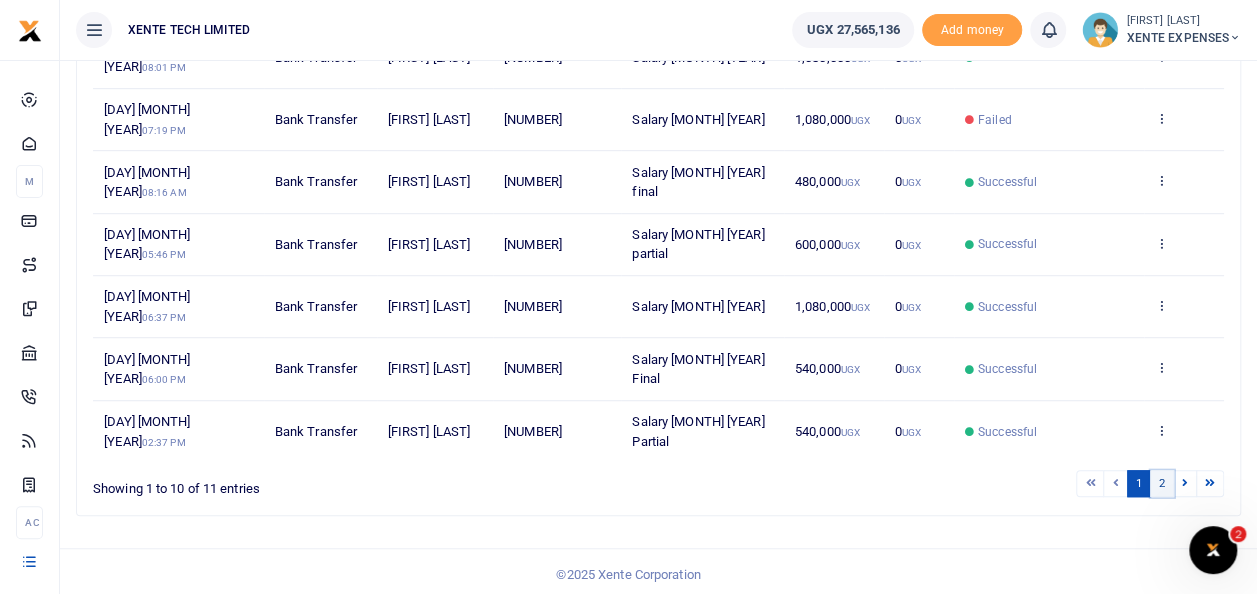 click on "2" at bounding box center (1162, 483) 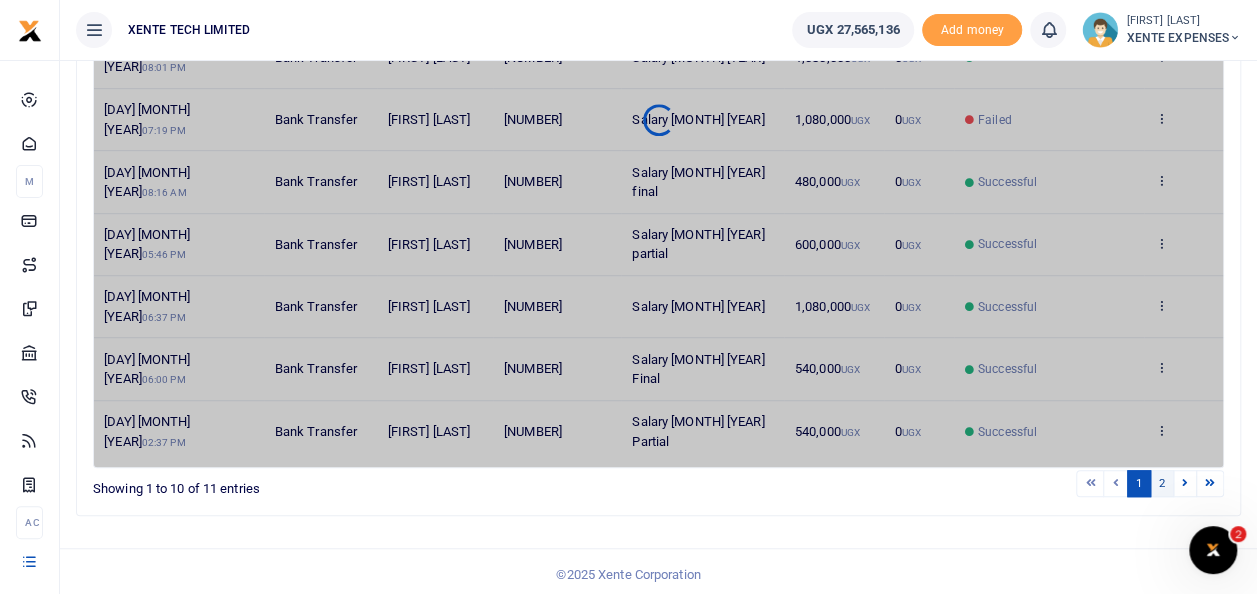scroll, scrollTop: 0, scrollLeft: 0, axis: both 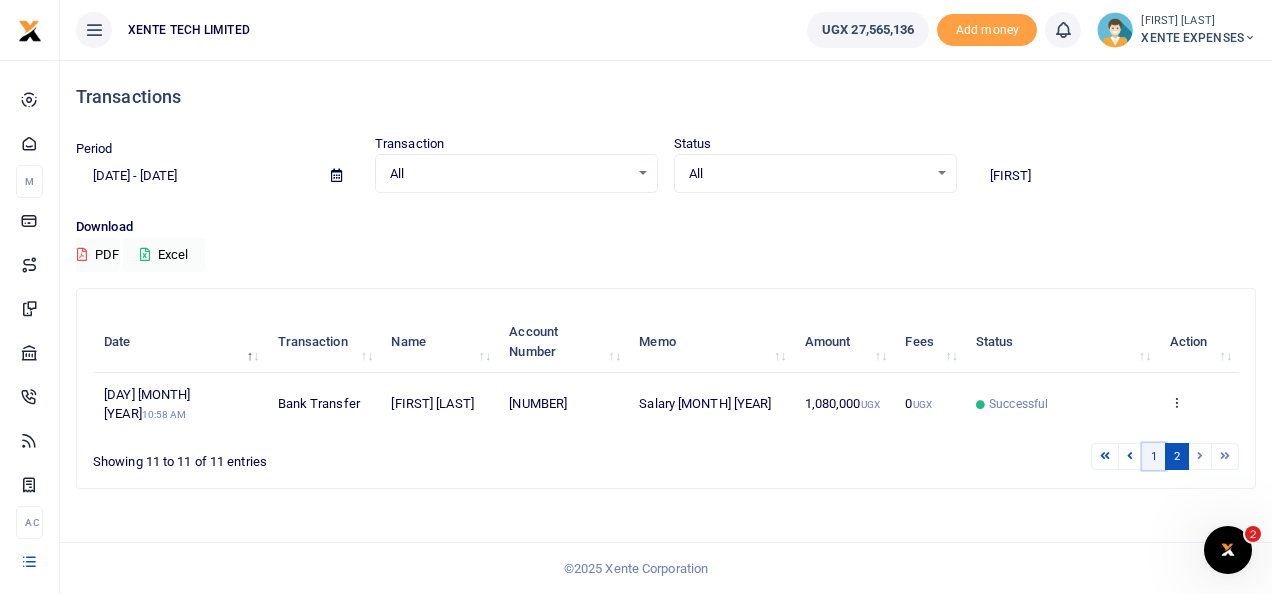 click on "1" at bounding box center (1154, 456) 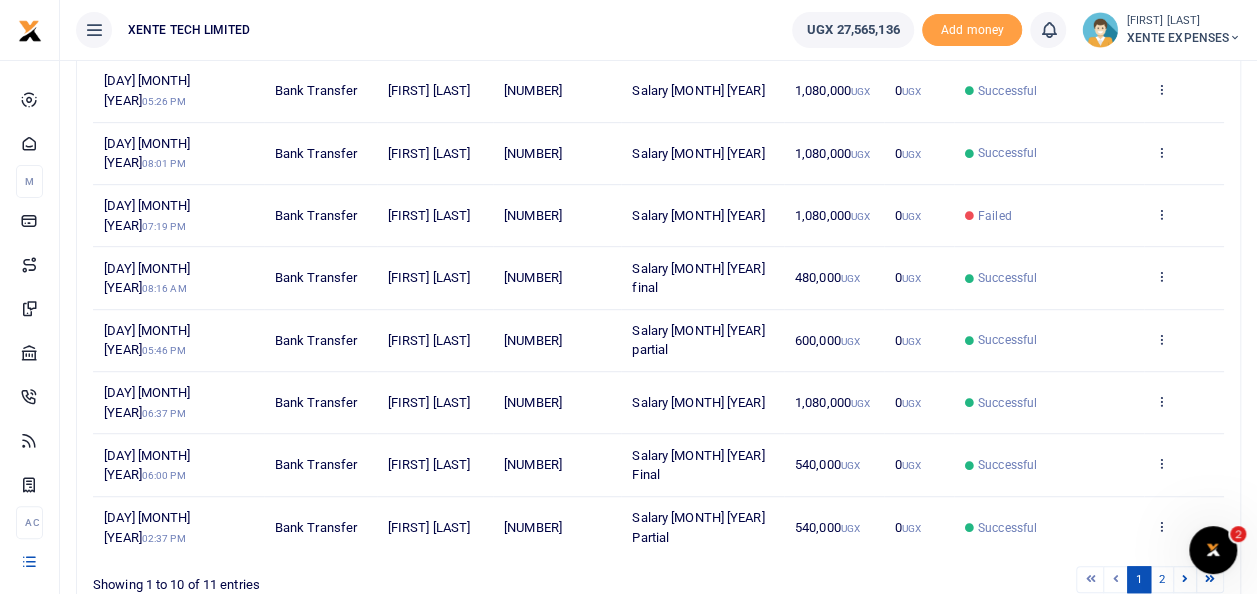 scroll, scrollTop: 534, scrollLeft: 0, axis: vertical 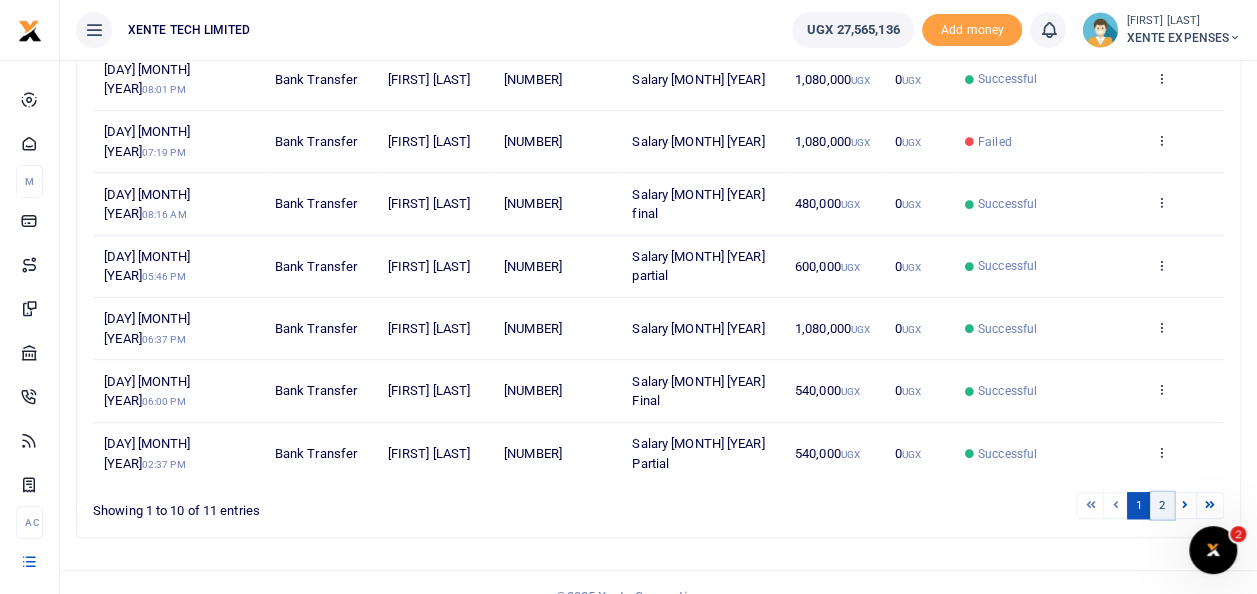 click on "2" at bounding box center [1162, 505] 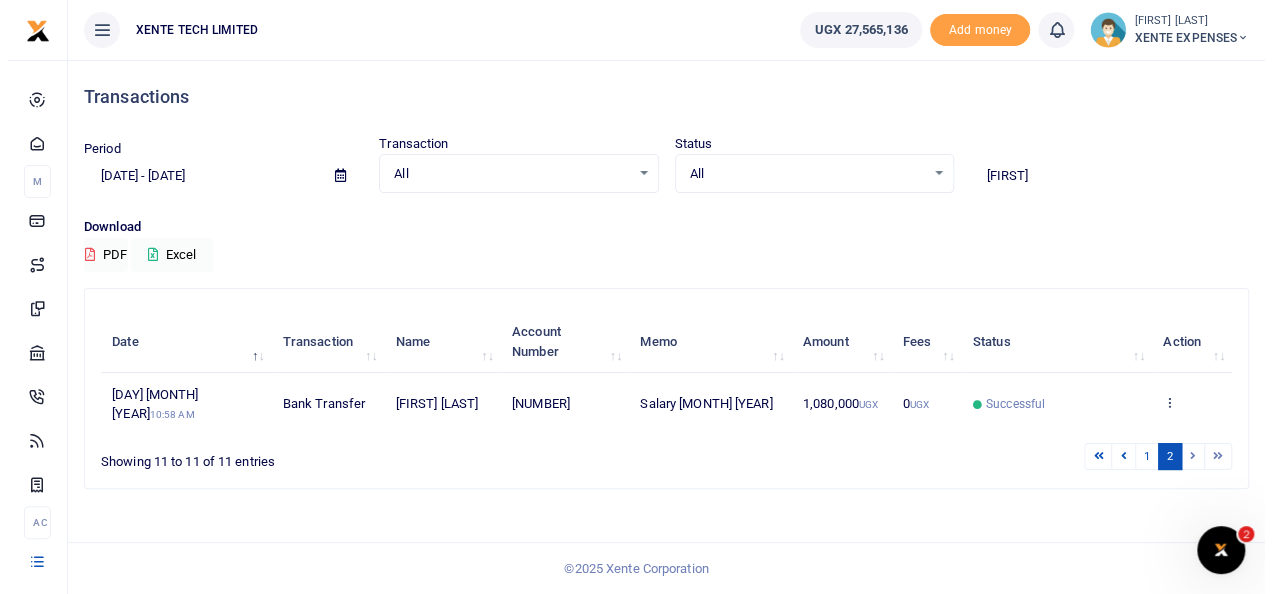 scroll, scrollTop: 0, scrollLeft: 0, axis: both 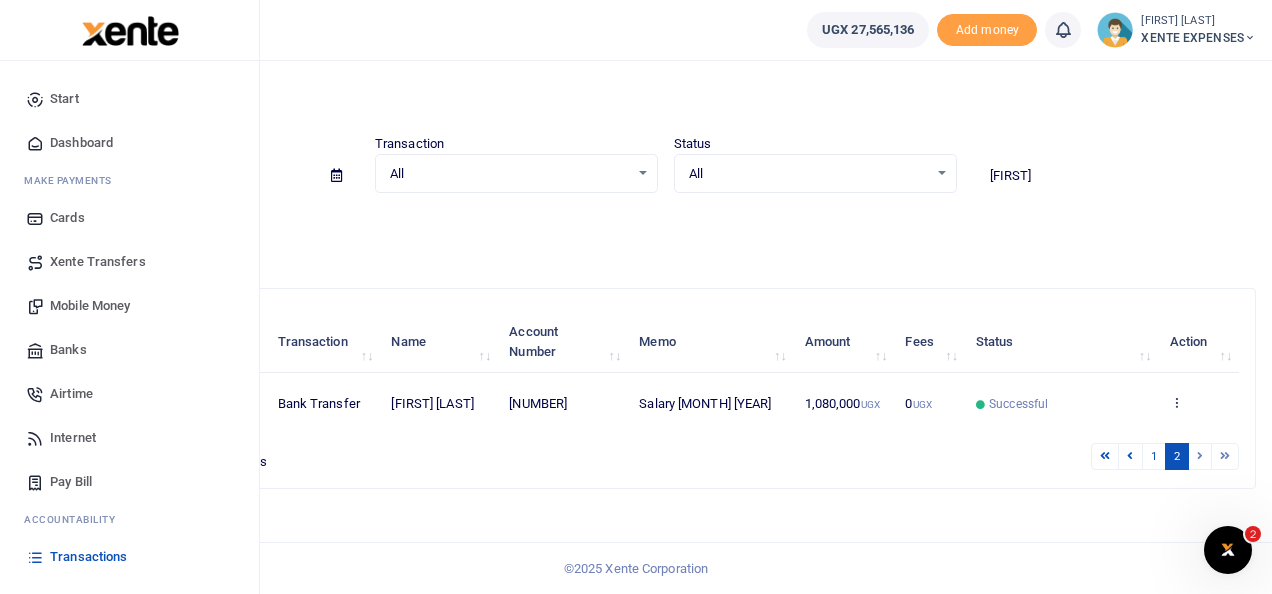 click on "Mobile Money" at bounding box center [90, 306] 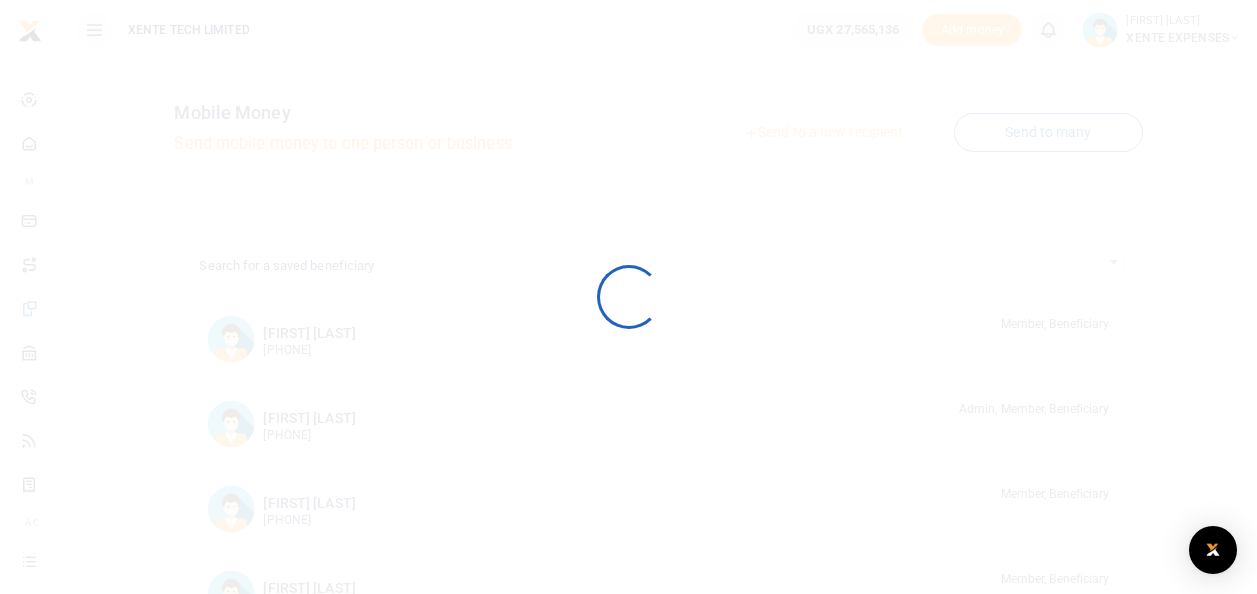 scroll, scrollTop: 0, scrollLeft: 0, axis: both 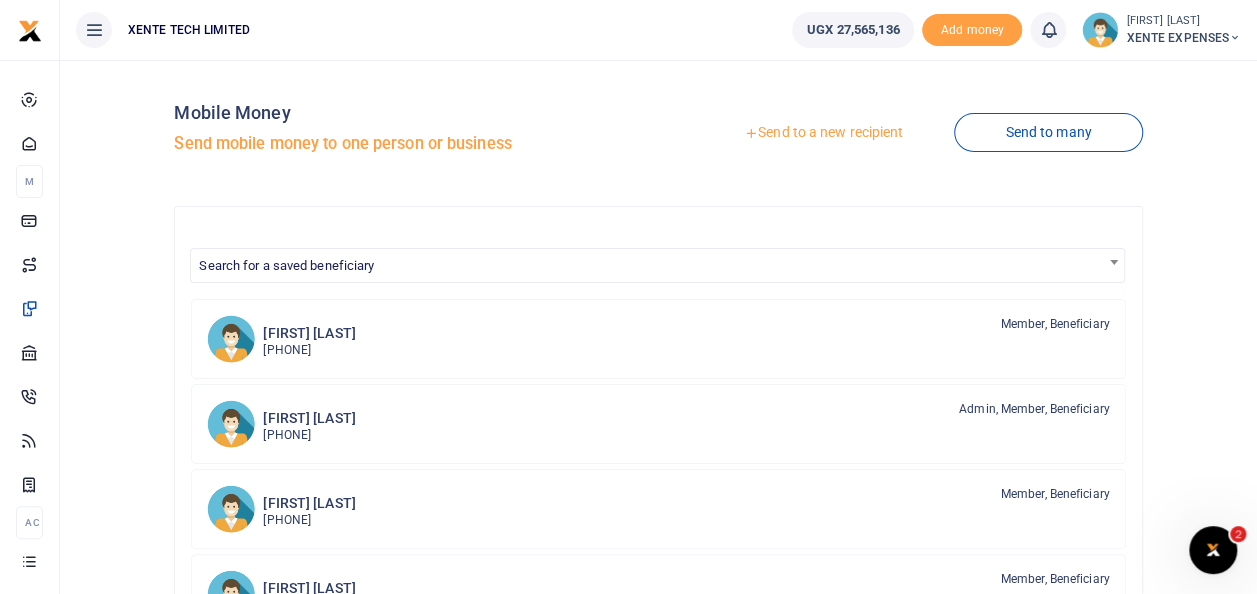 click on "Send to a new recipient" at bounding box center (823, 133) 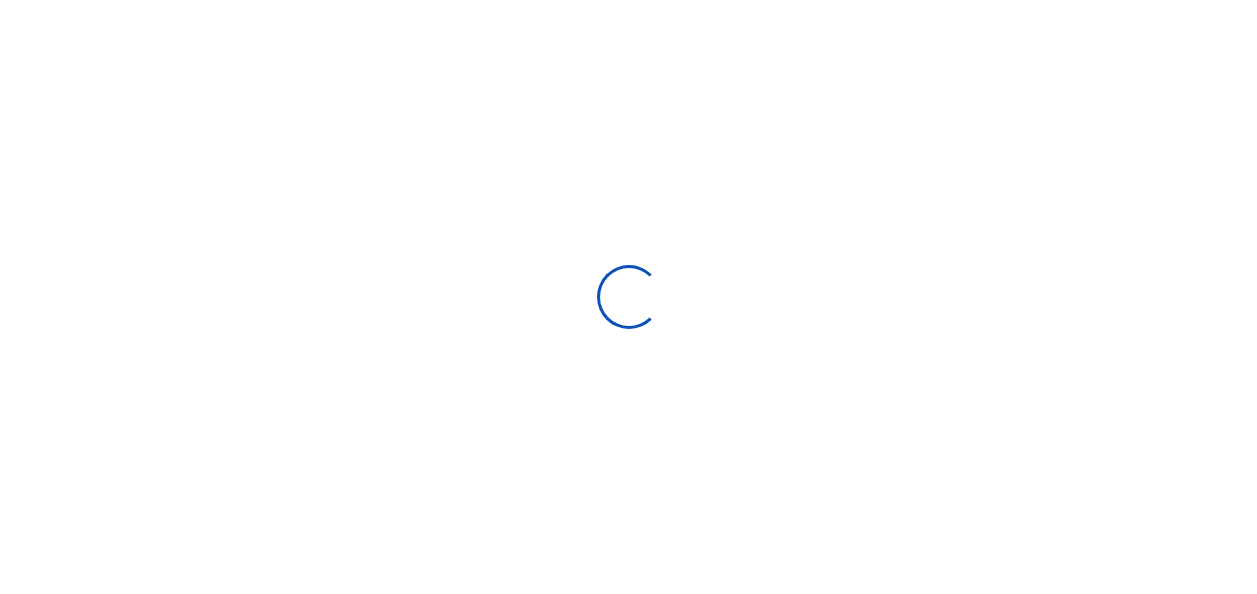 scroll, scrollTop: 0, scrollLeft: 0, axis: both 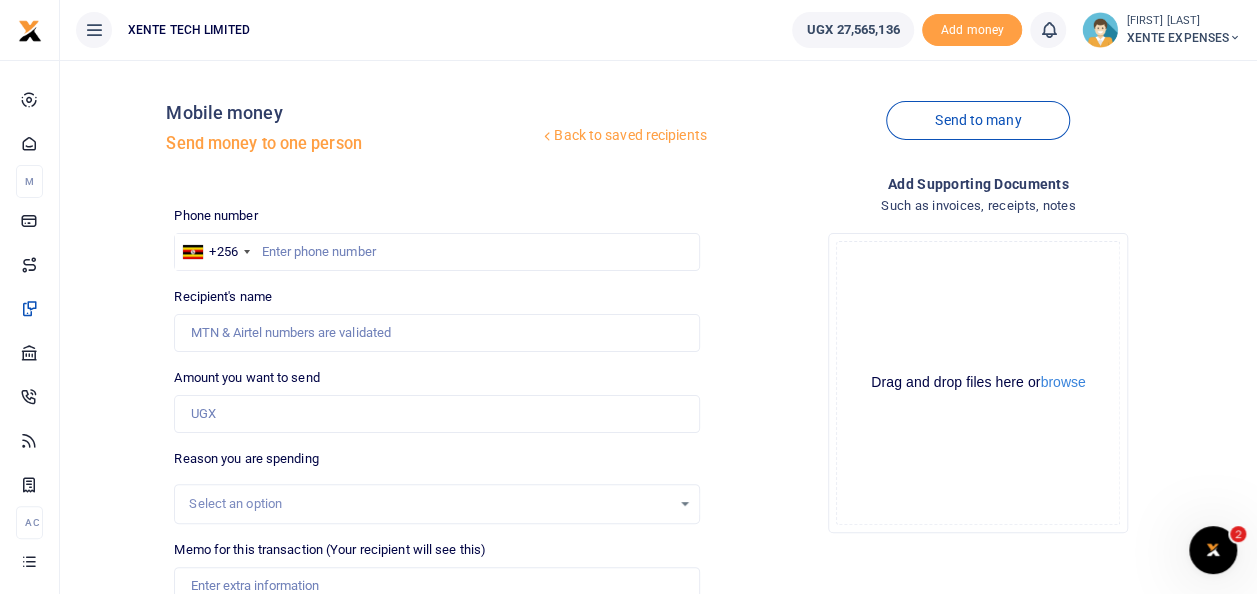 click on "Amount you want to send
Amount is required." at bounding box center (436, 400) 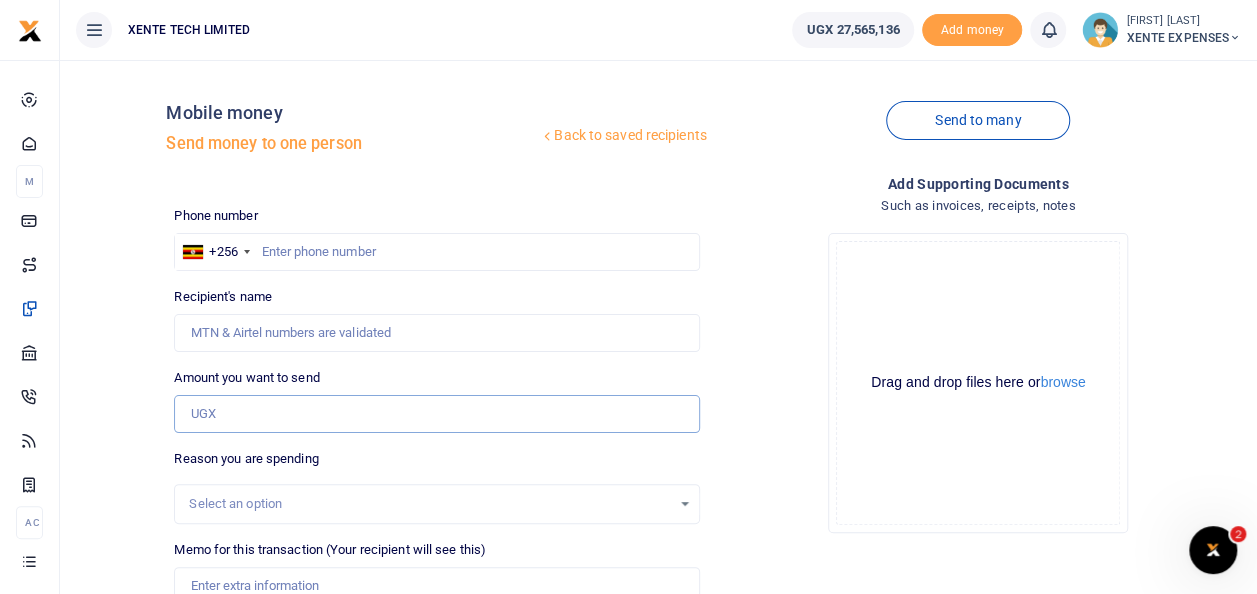 click on "Amount you want to send" at bounding box center (436, 414) 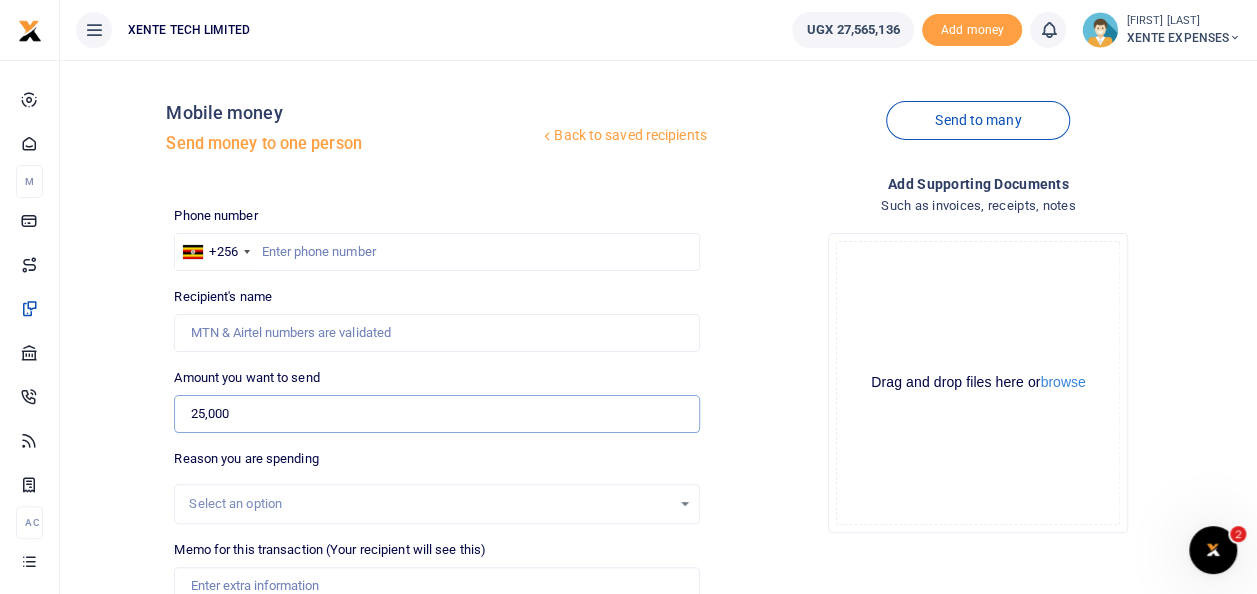 type on "25,000" 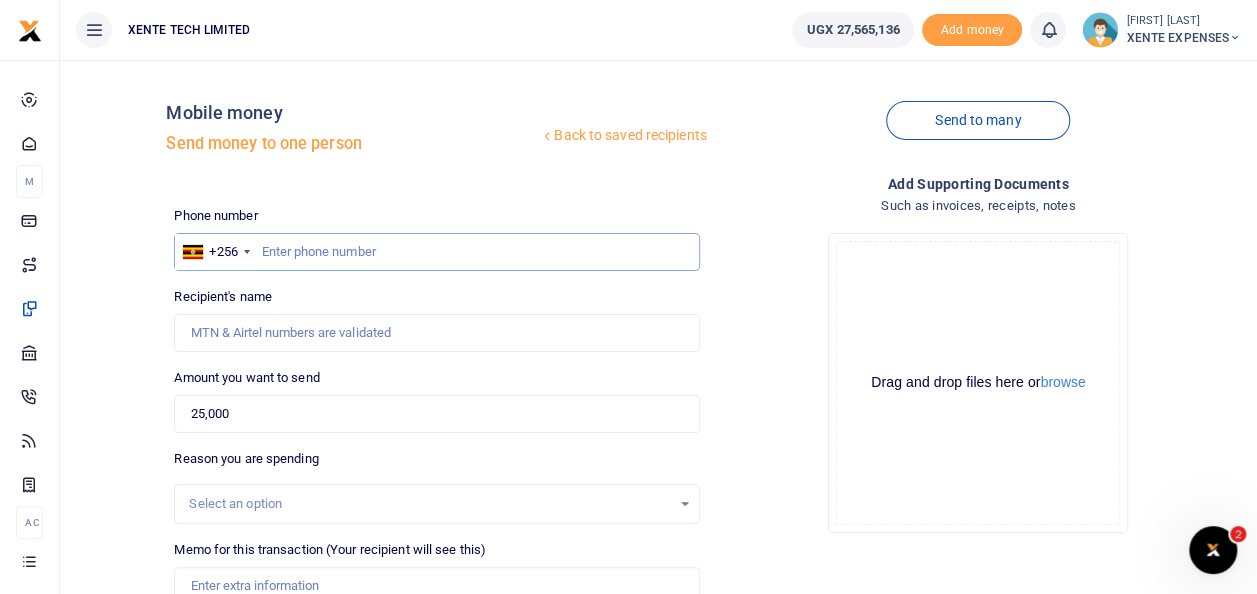 drag, startPoint x: 696, startPoint y: 359, endPoint x: 342, endPoint y: 262, distance: 367.04904 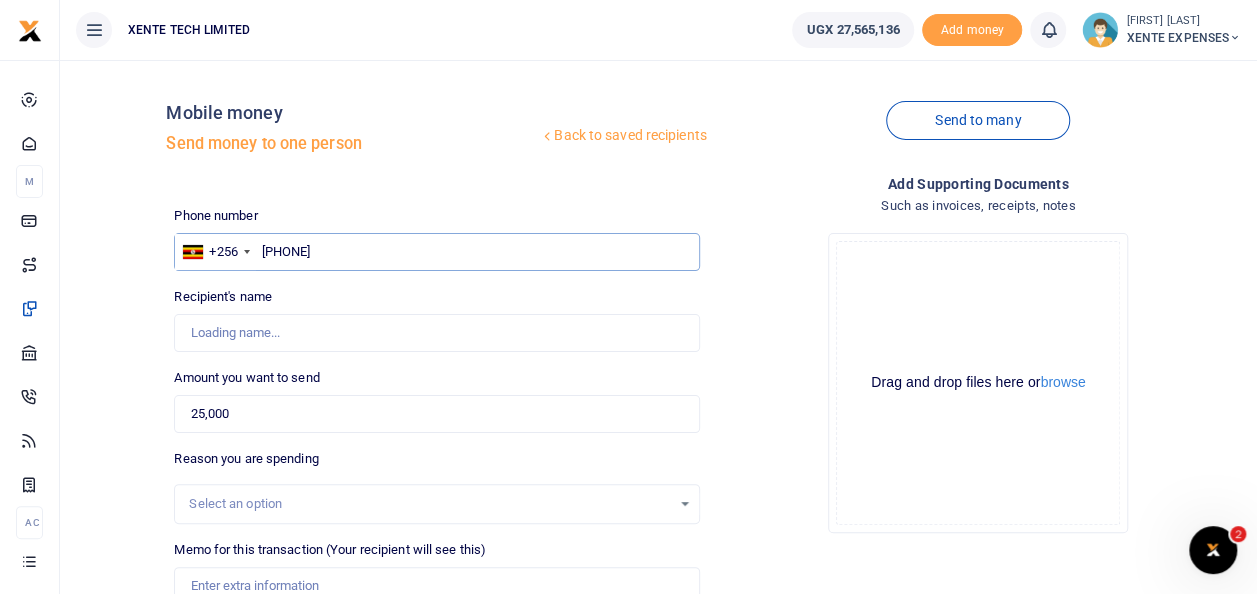 type on "[FIRST] [LAST]" 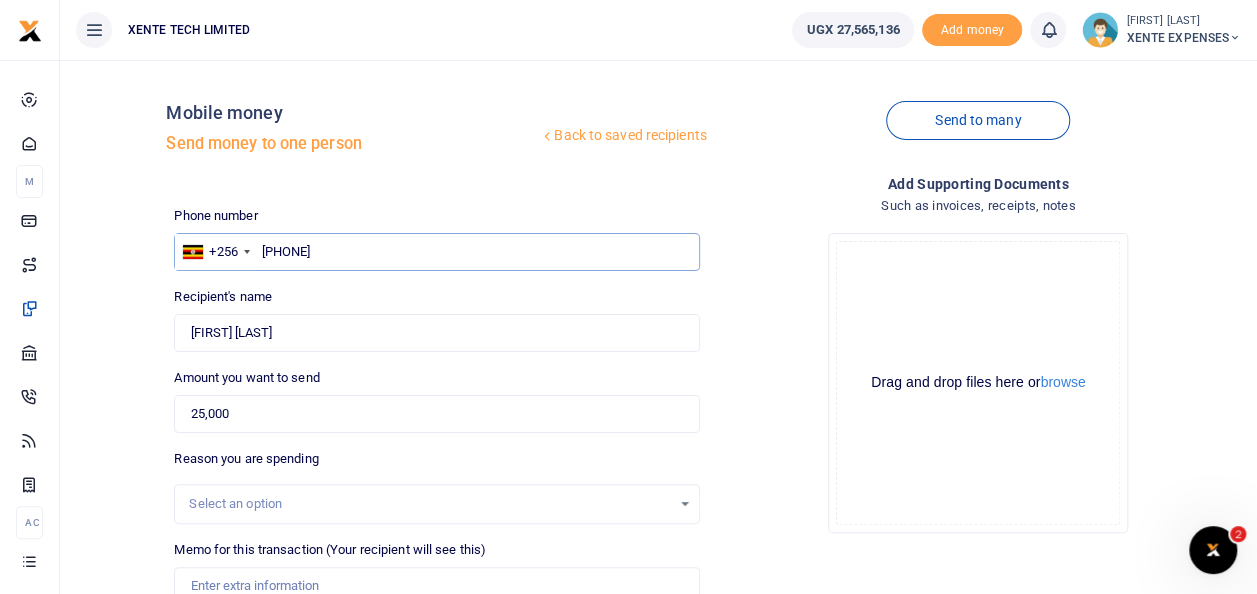 click on "[PHONE]" at bounding box center [436, 252] 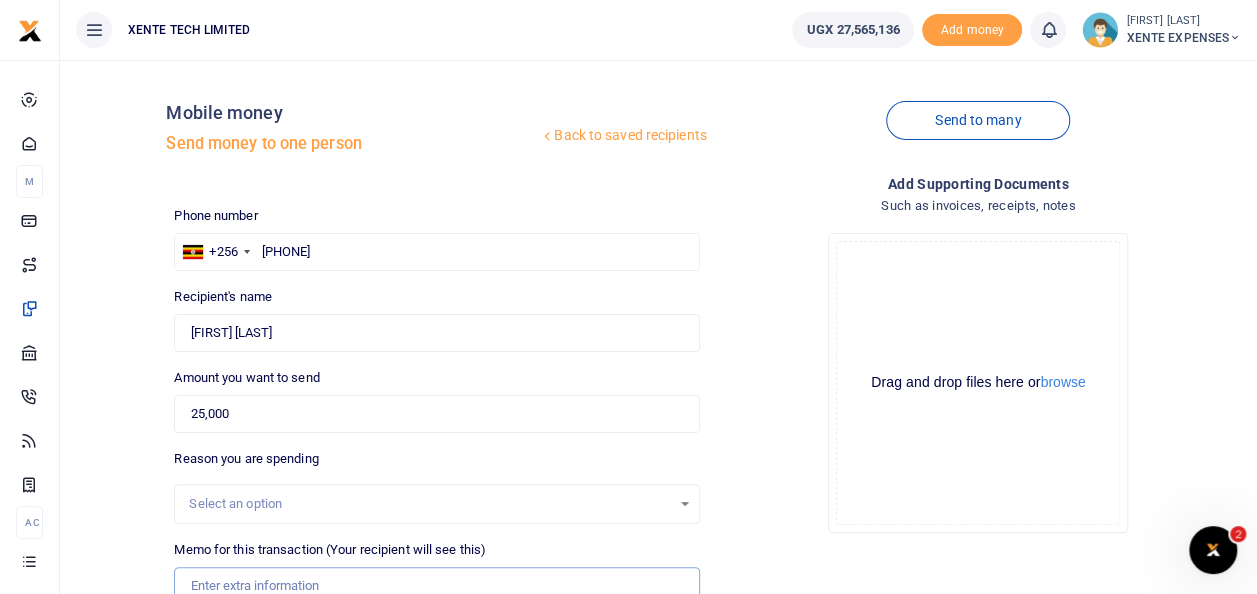 scroll, scrollTop: 10, scrollLeft: 0, axis: vertical 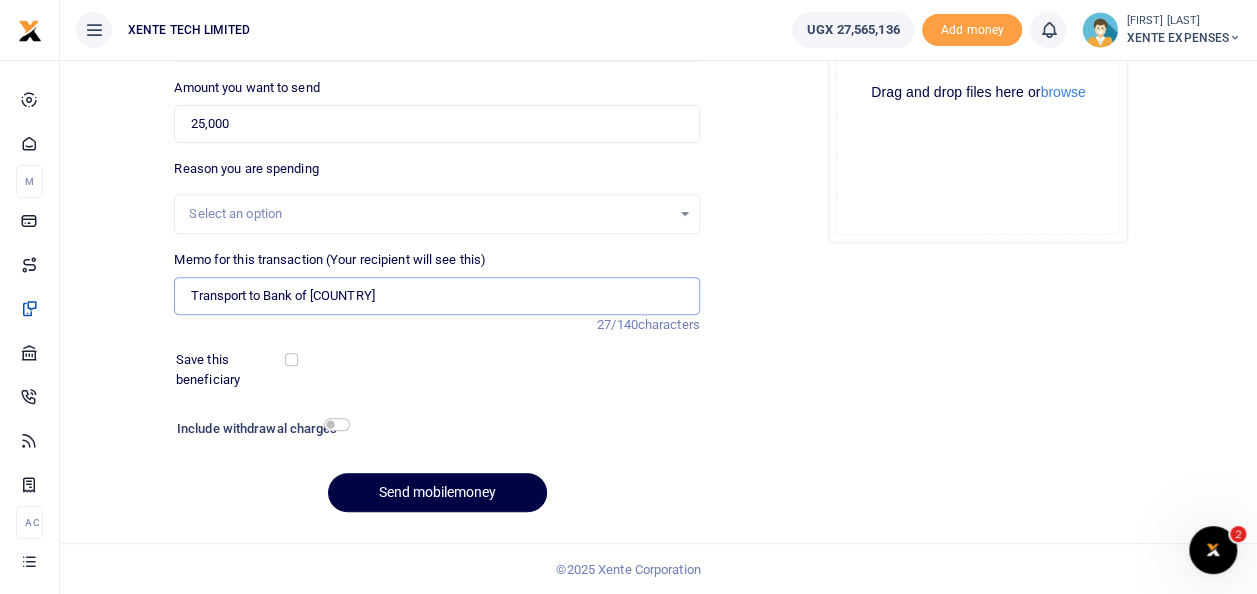 click on "Transport to Bank of [COUNTRY]" at bounding box center (436, 296) 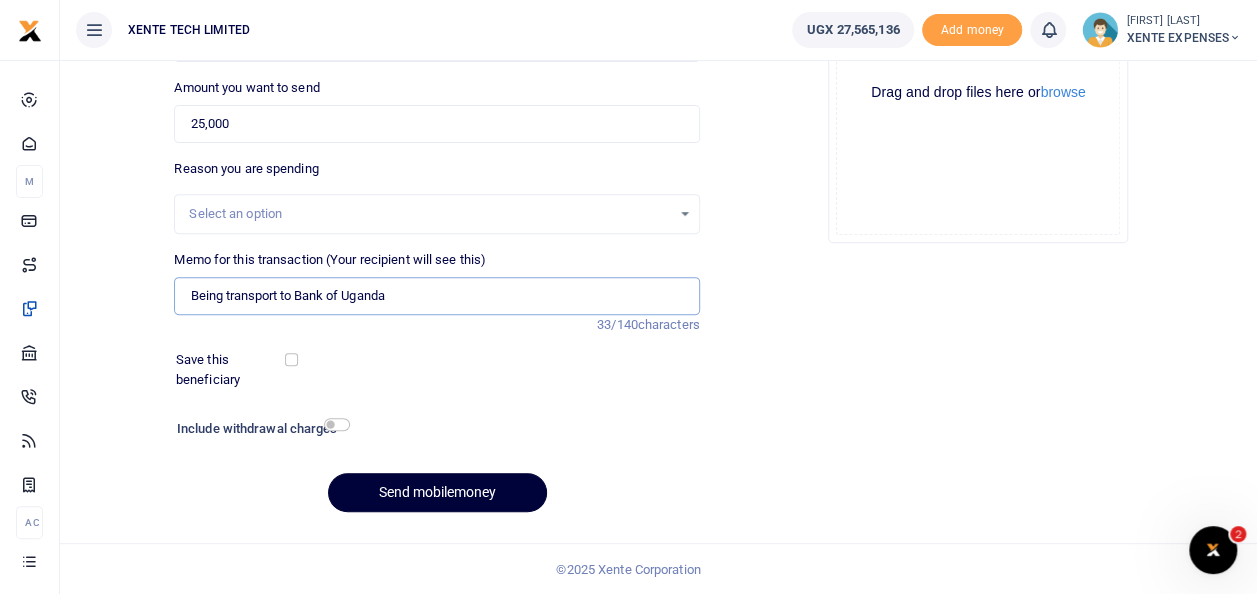 type on "Being transport to Bank of Uganda" 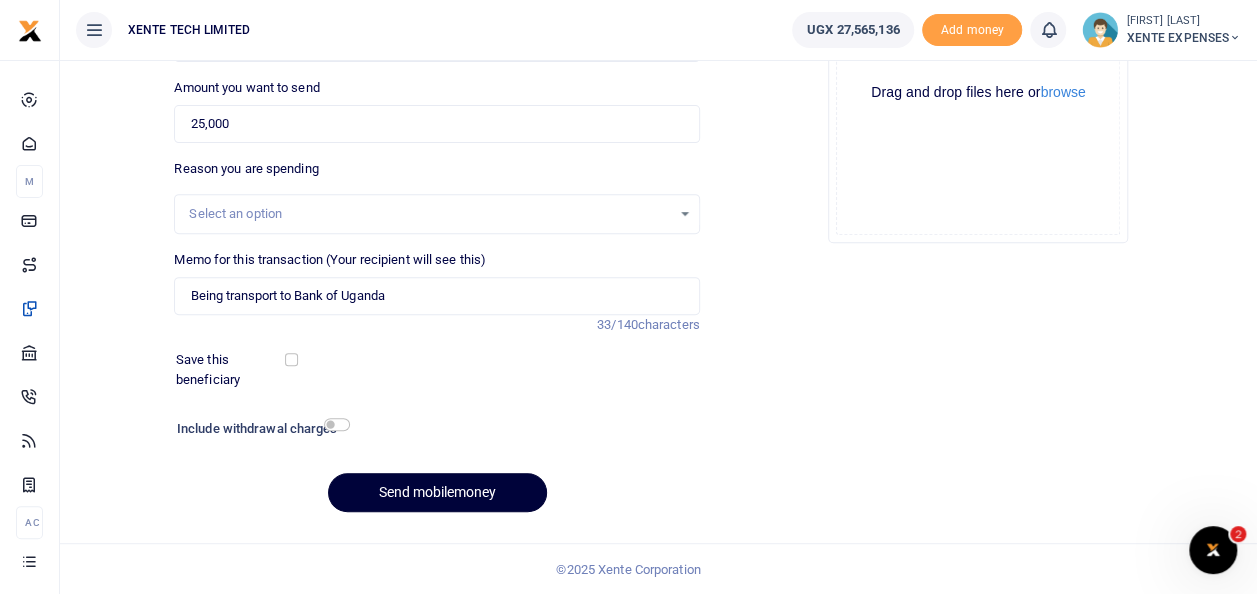 click on "Send mobilemoney" at bounding box center [437, 492] 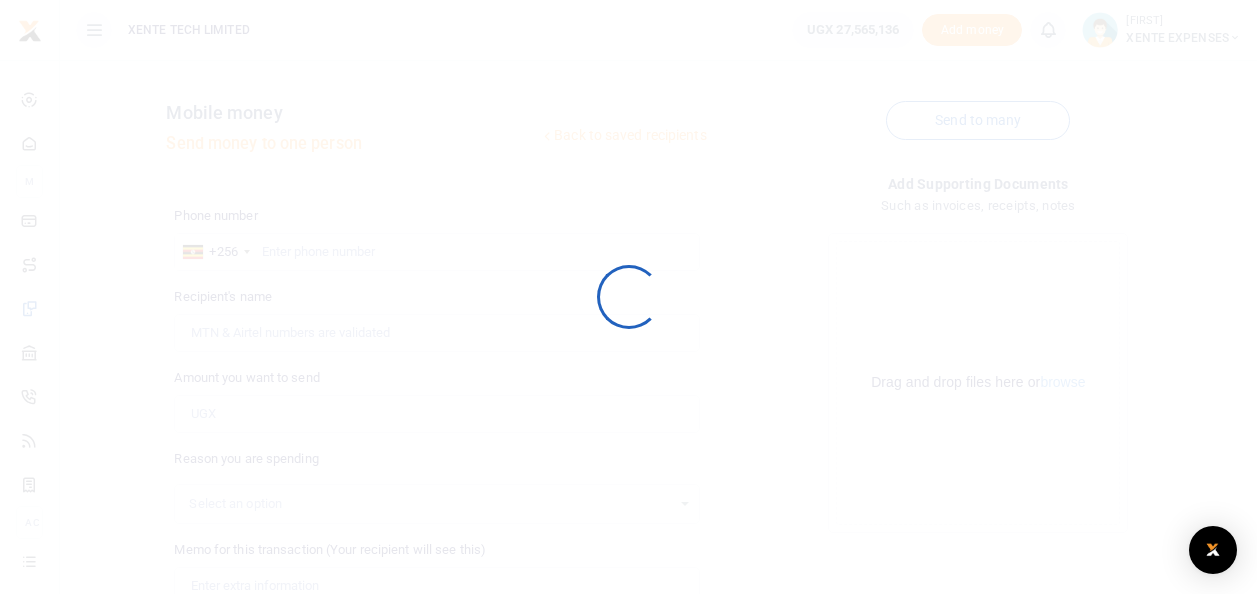 scroll, scrollTop: 288, scrollLeft: 0, axis: vertical 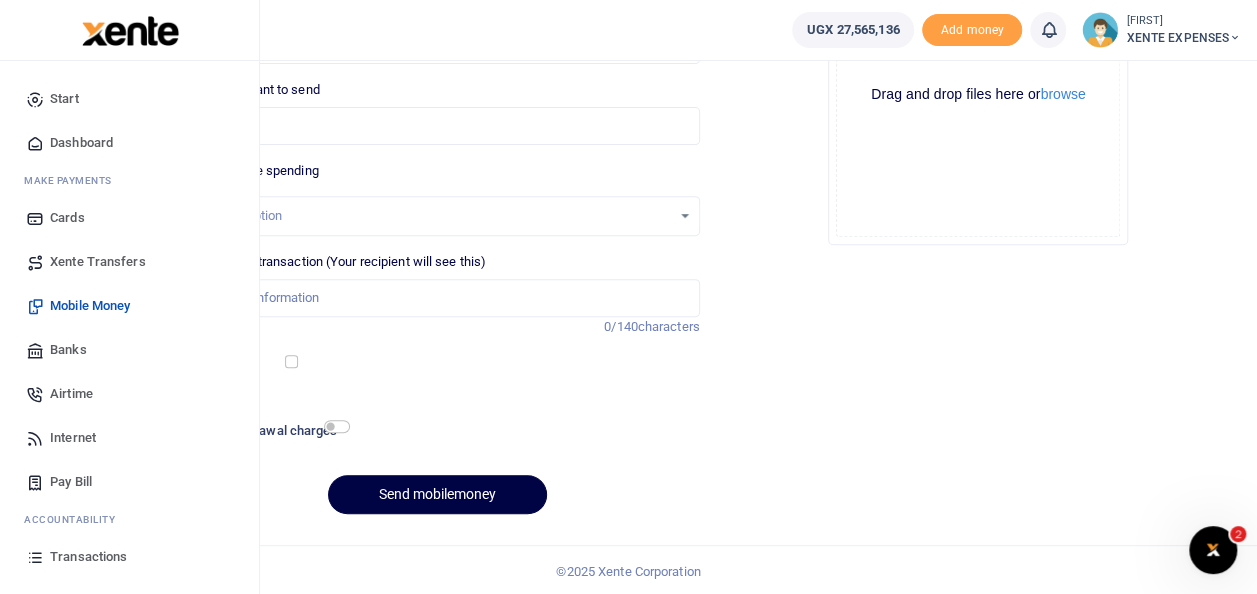 click on "Airtime" at bounding box center [129, 394] 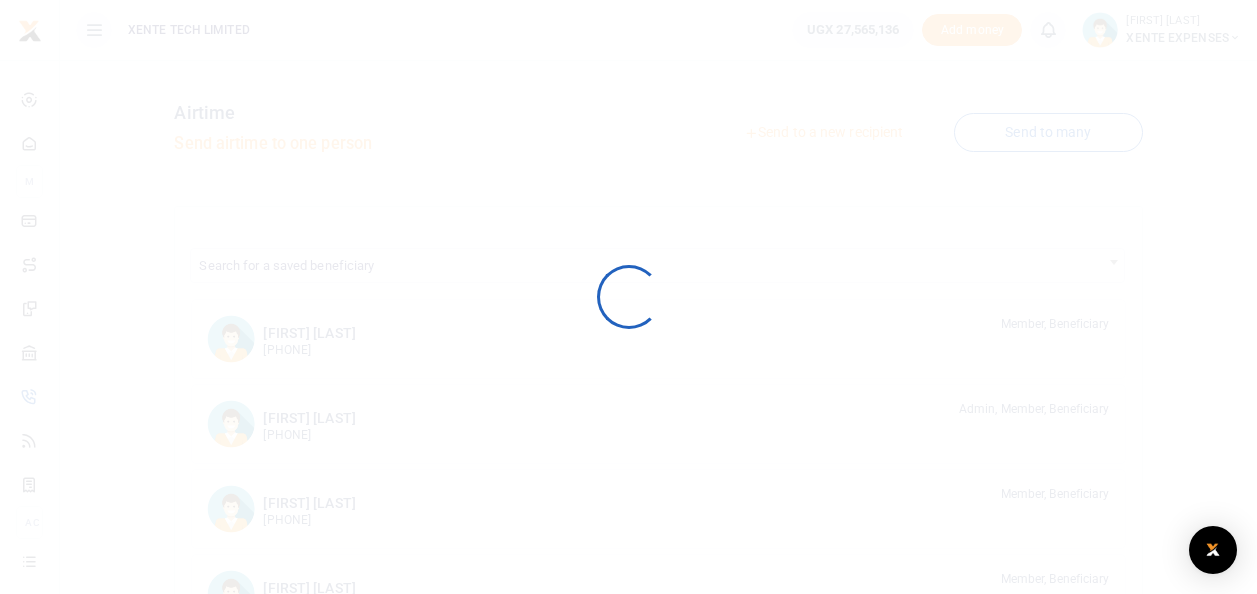 scroll, scrollTop: 0, scrollLeft: 0, axis: both 